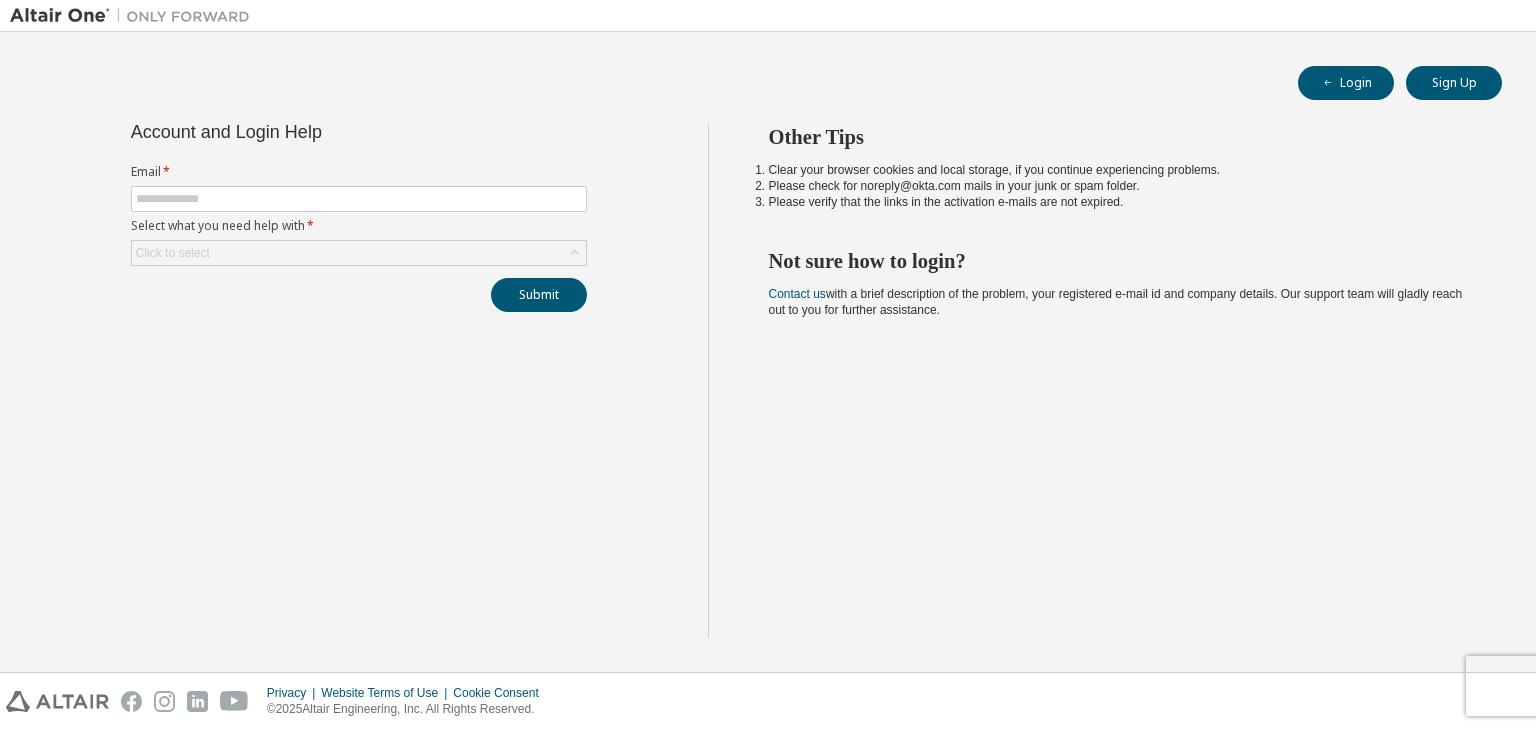 scroll, scrollTop: 0, scrollLeft: 0, axis: both 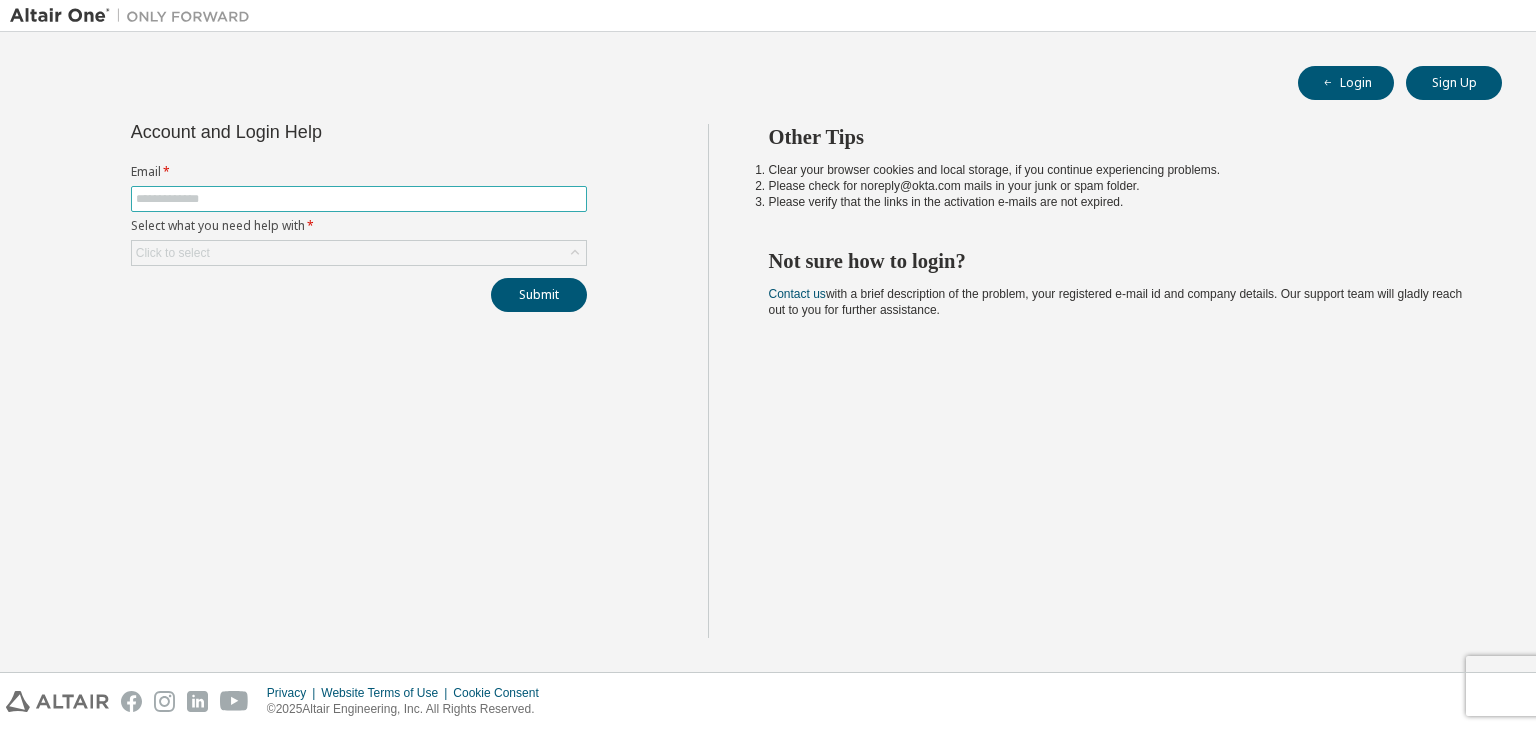click at bounding box center [359, 199] 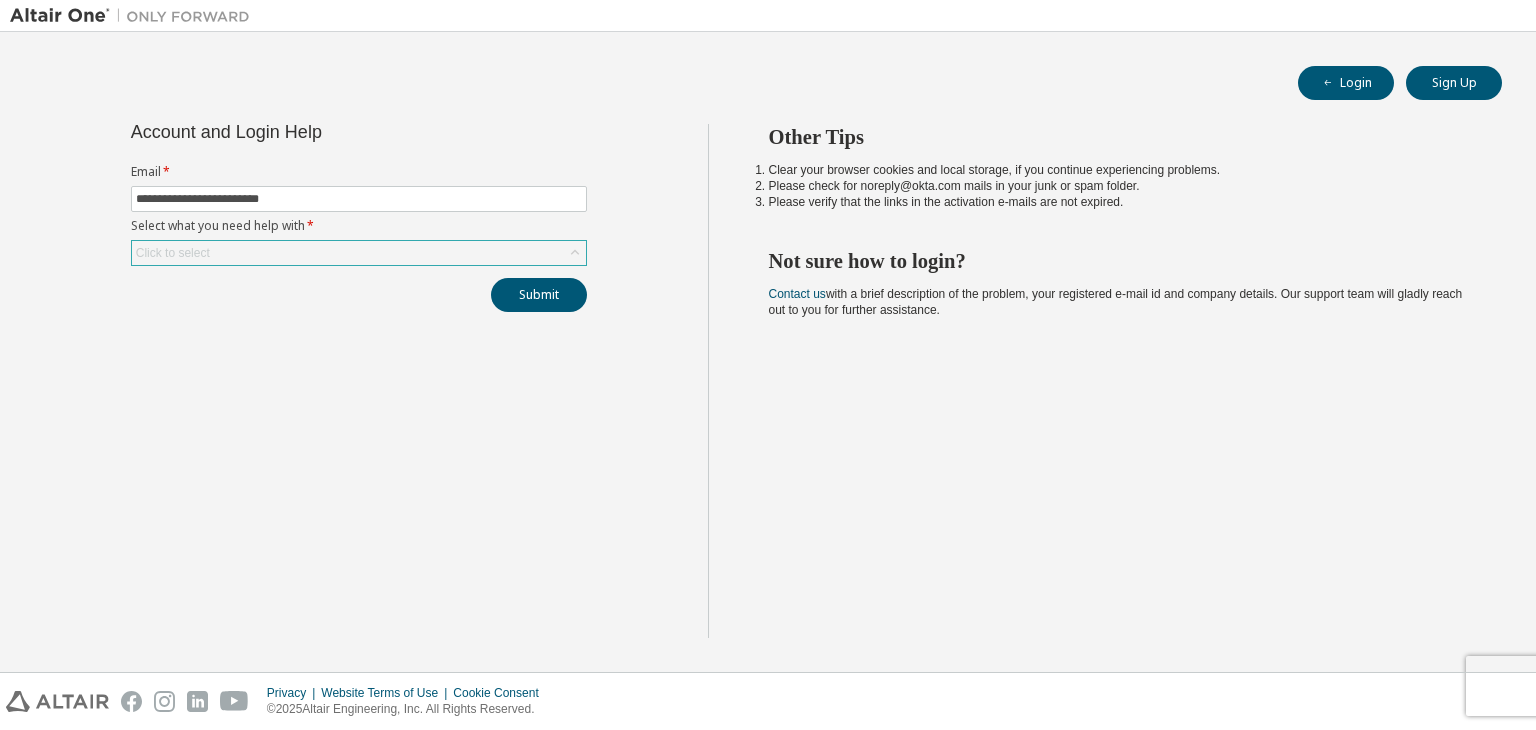 click on "Click to select" at bounding box center (359, 253) 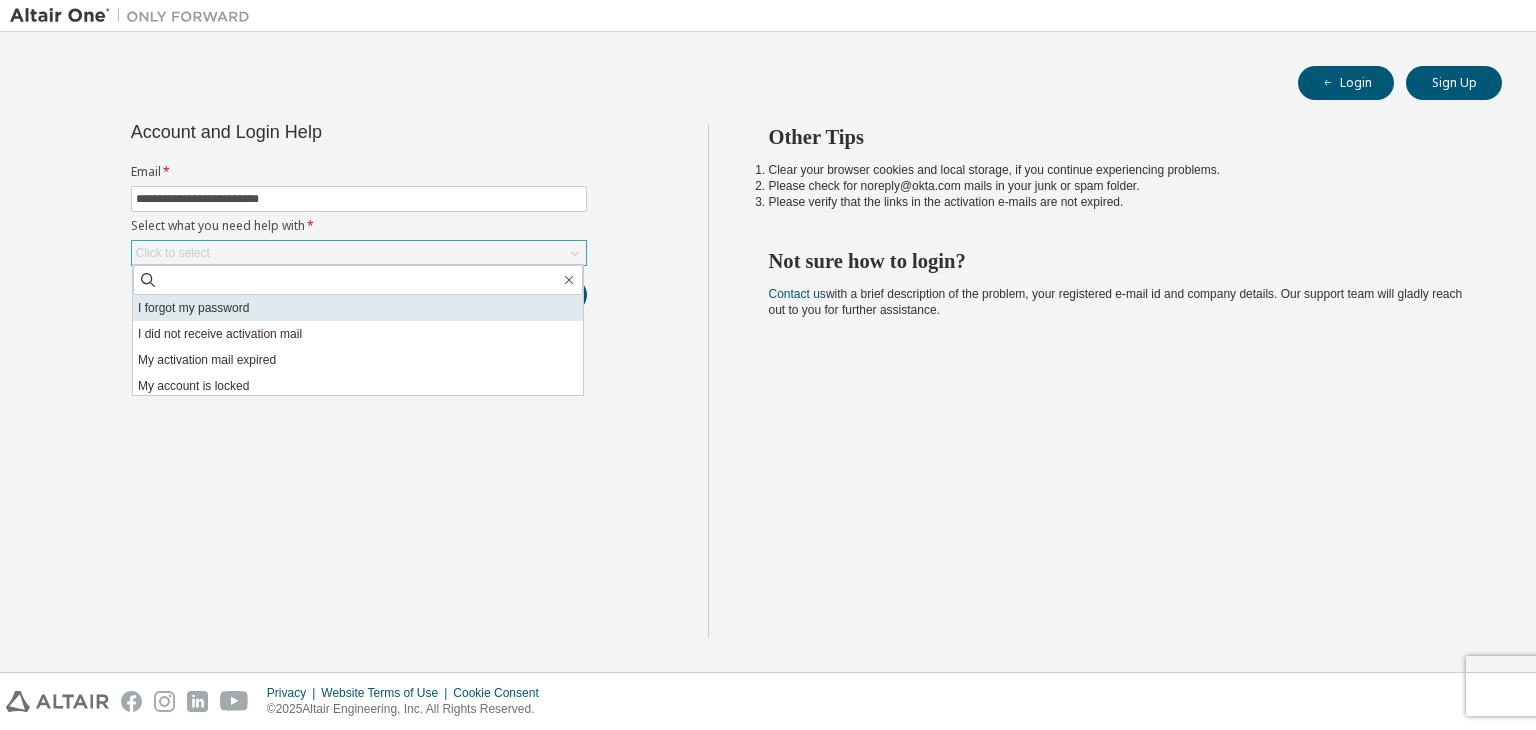 click on "I forgot my password" at bounding box center [358, 308] 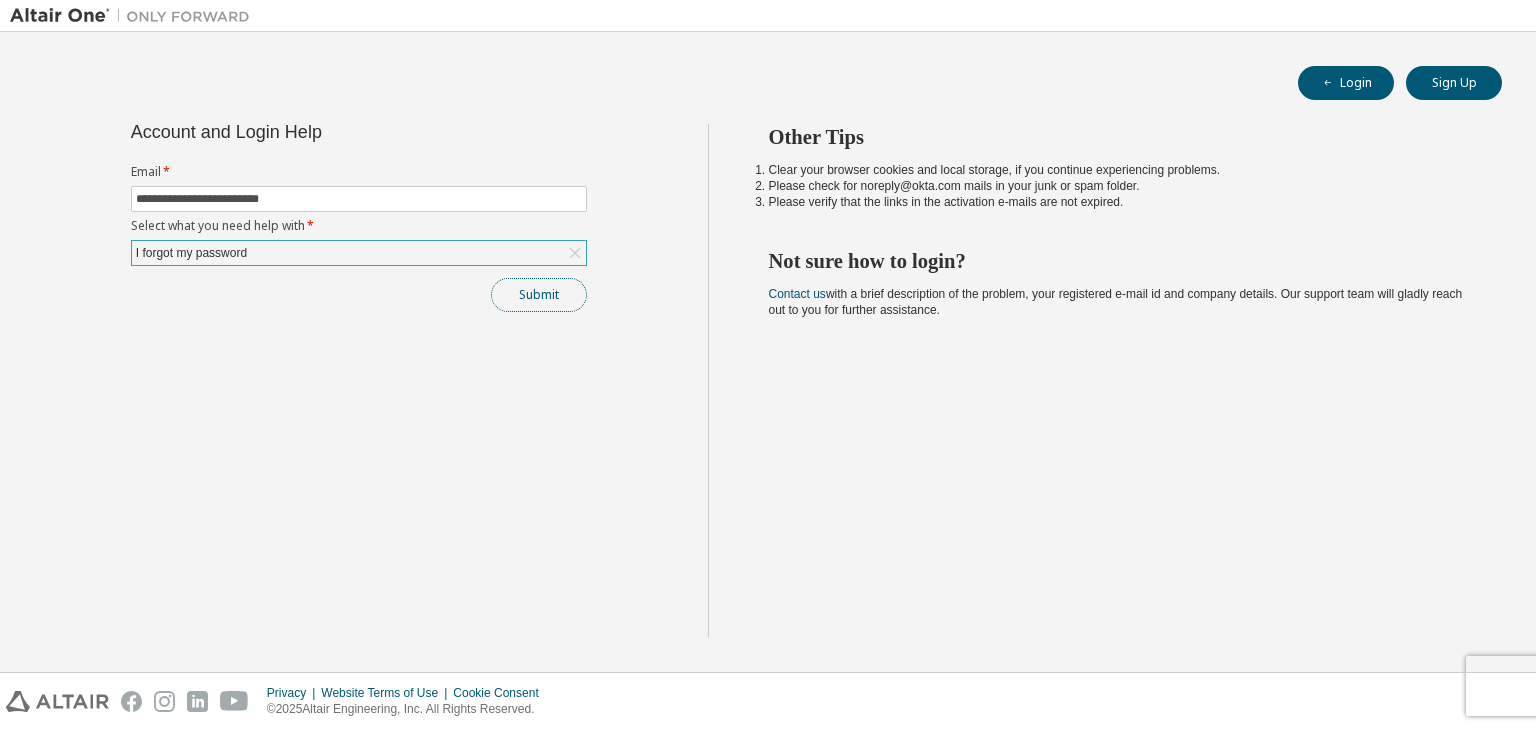 click on "Submit" at bounding box center [539, 295] 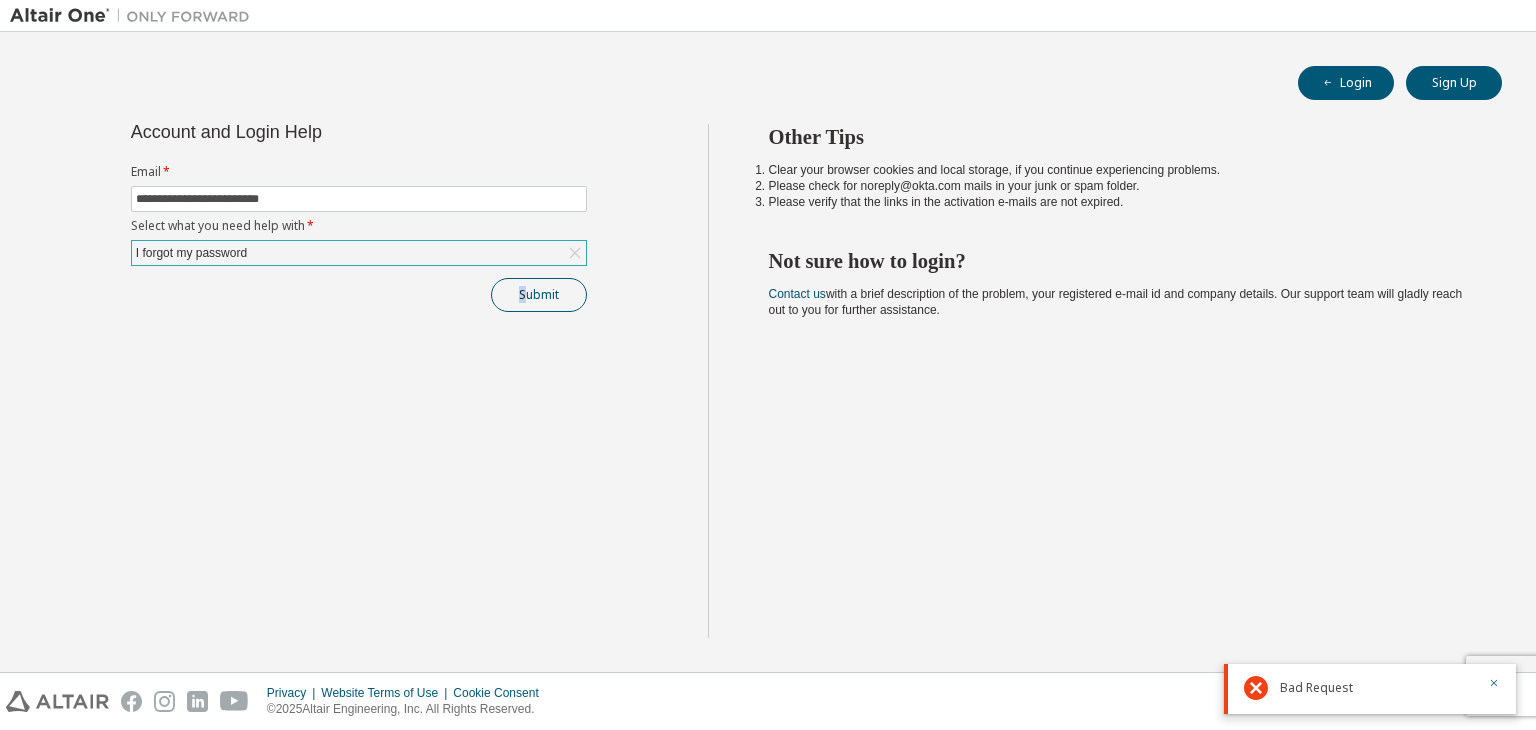 click on "**********" at bounding box center [359, 381] 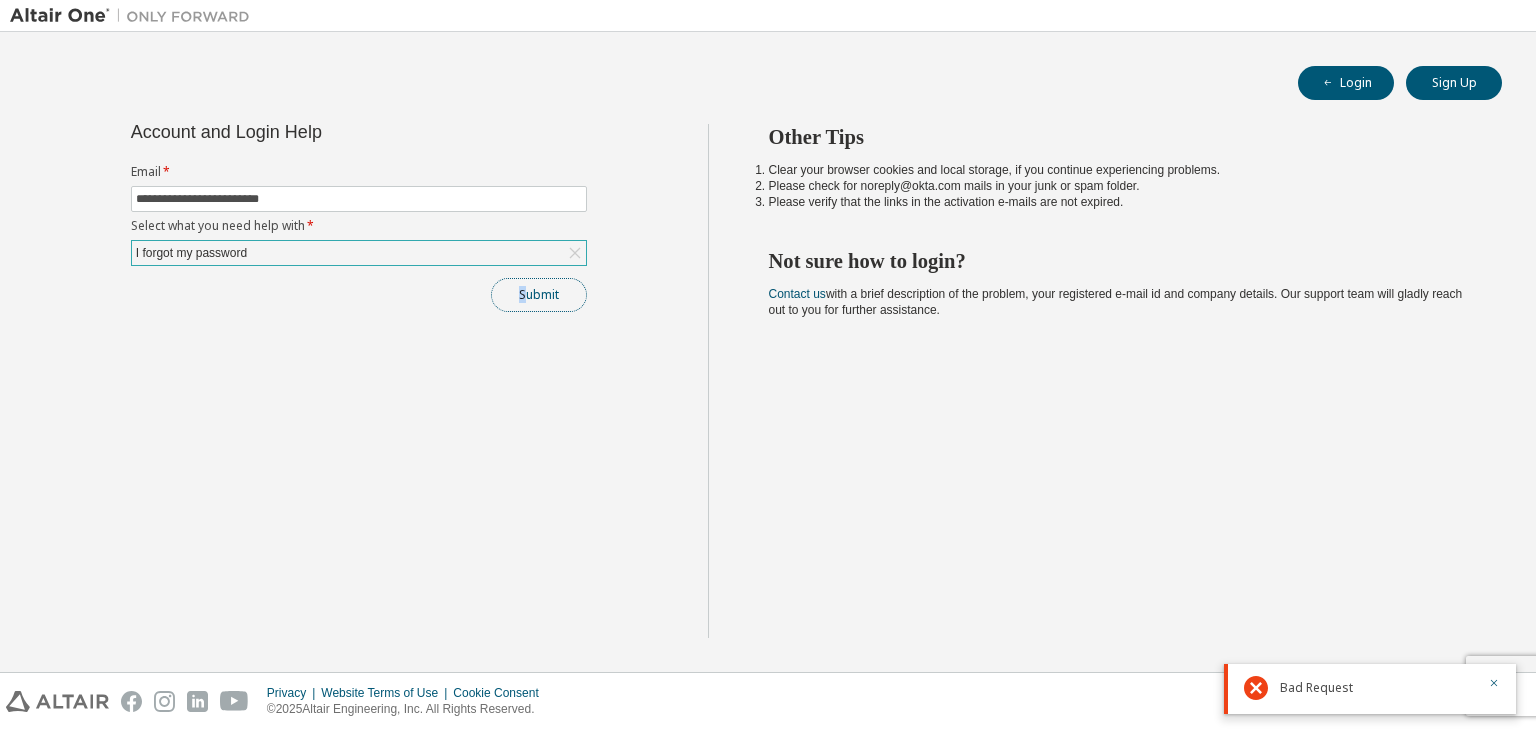 click on "Submit" at bounding box center [539, 295] 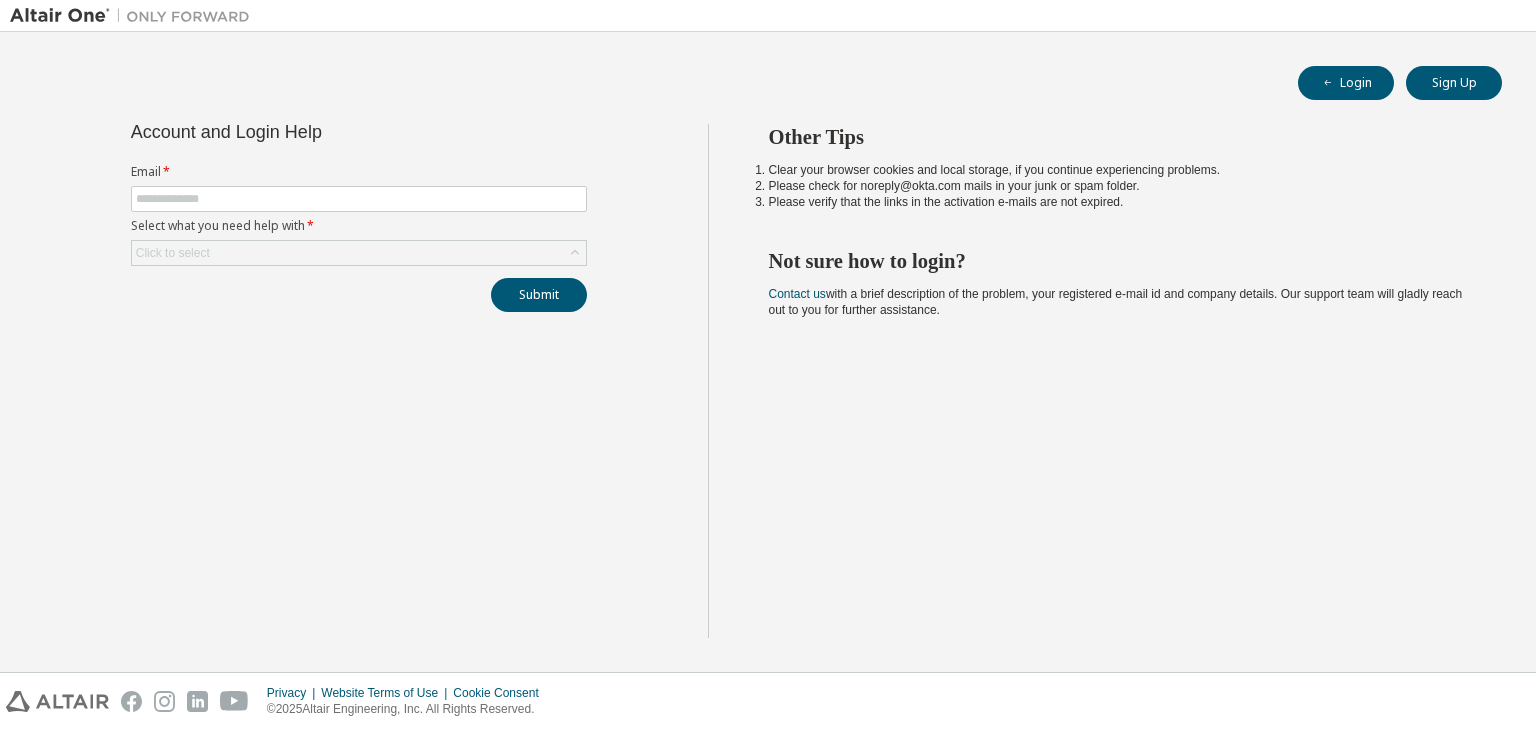 scroll, scrollTop: 0, scrollLeft: 0, axis: both 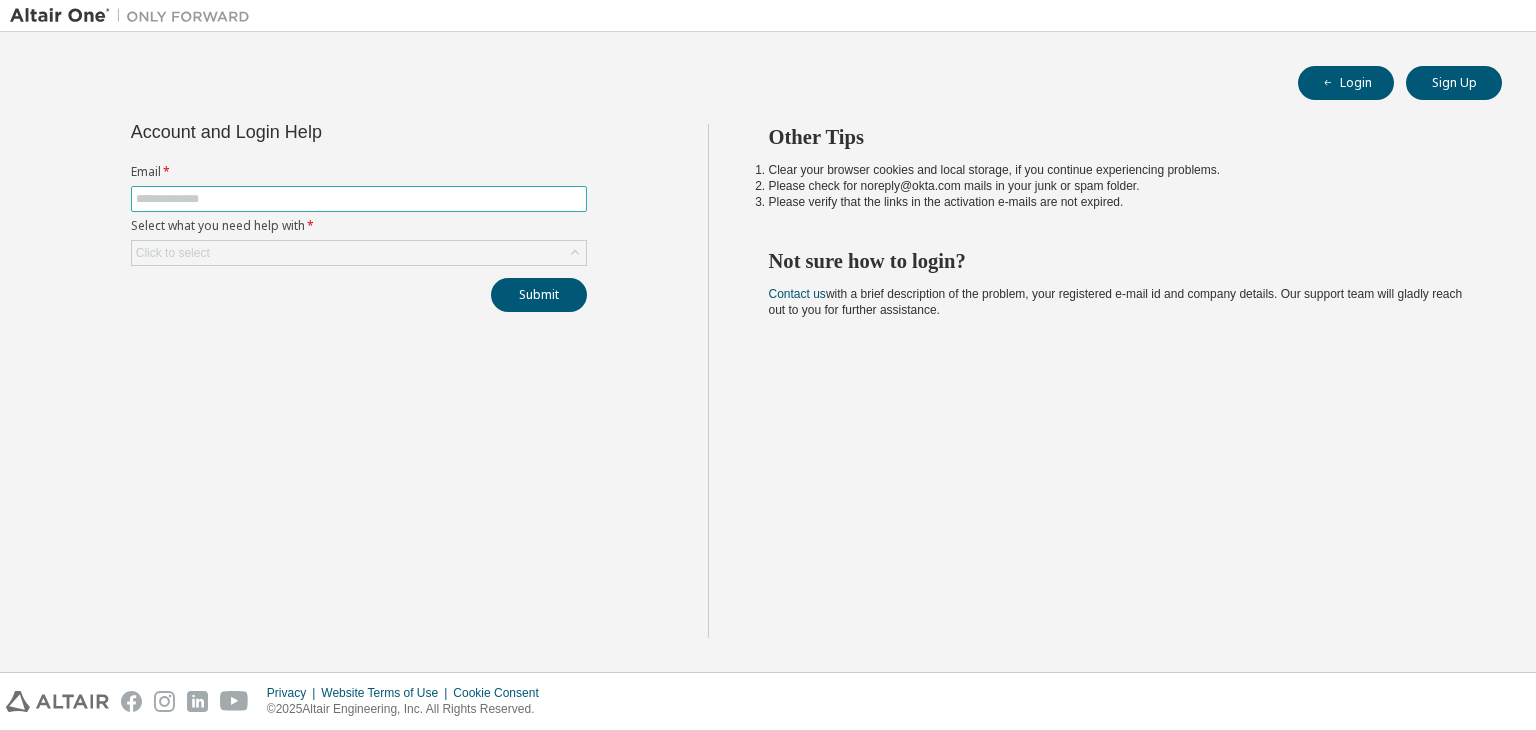click at bounding box center [359, 199] 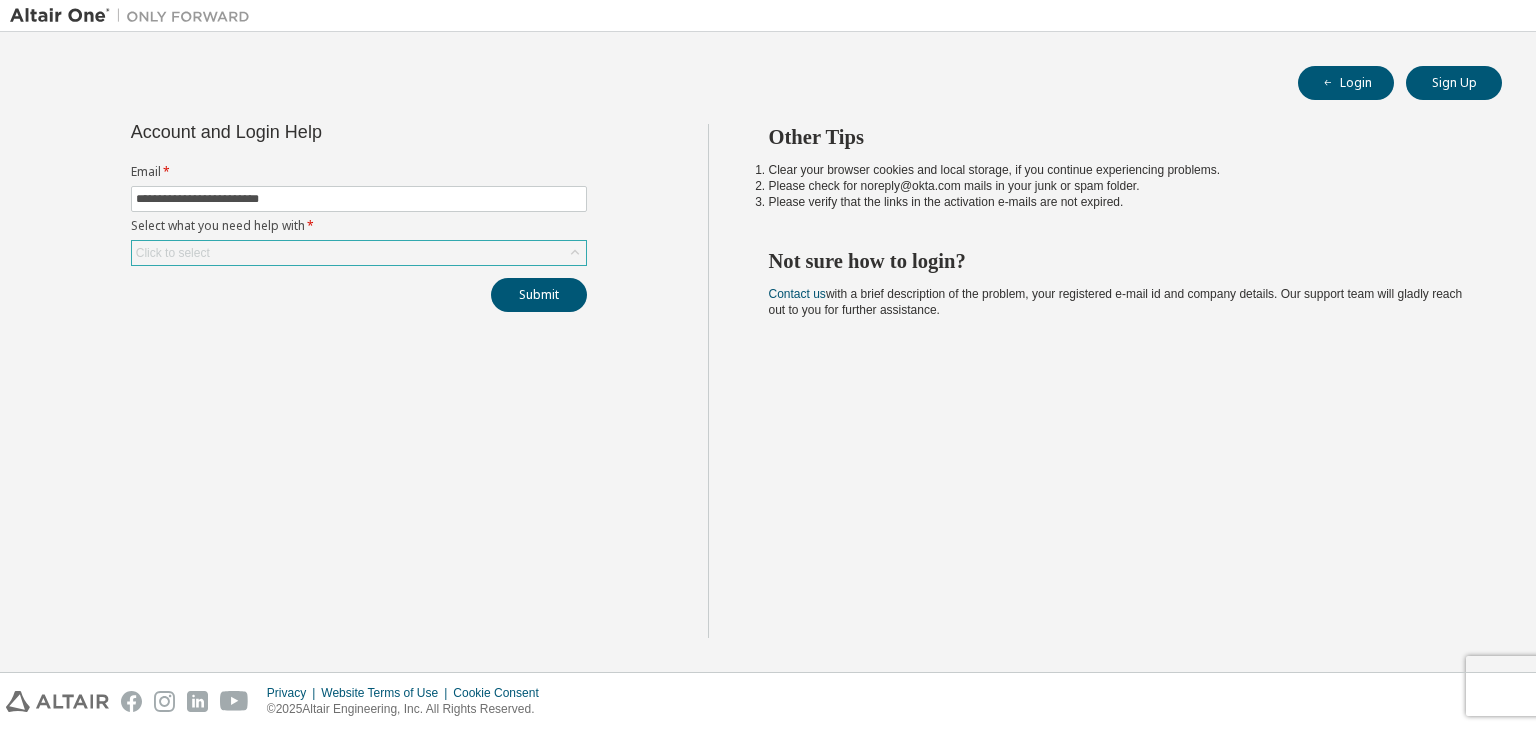 click on "Click to select" at bounding box center [359, 253] 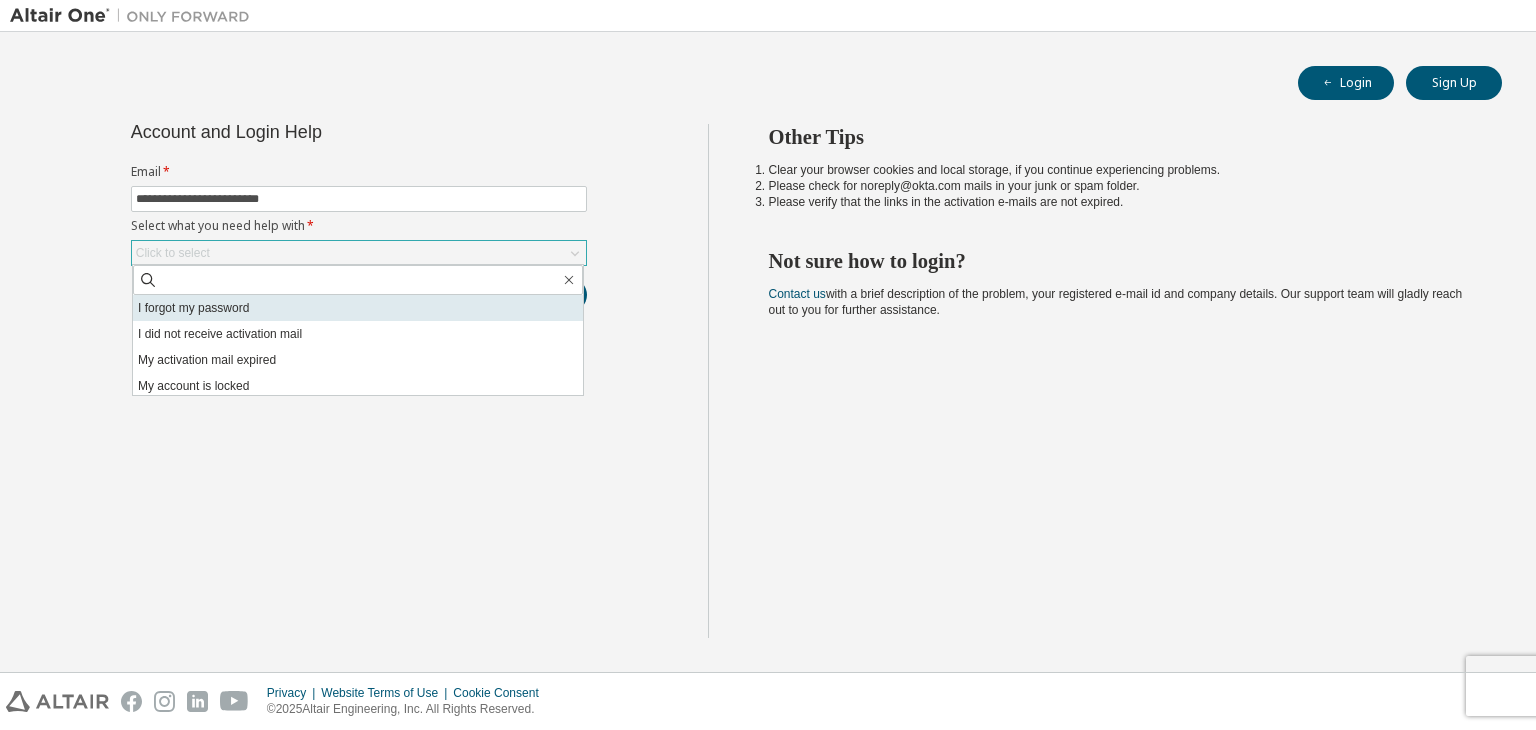 click on "I forgot my password" at bounding box center (358, 308) 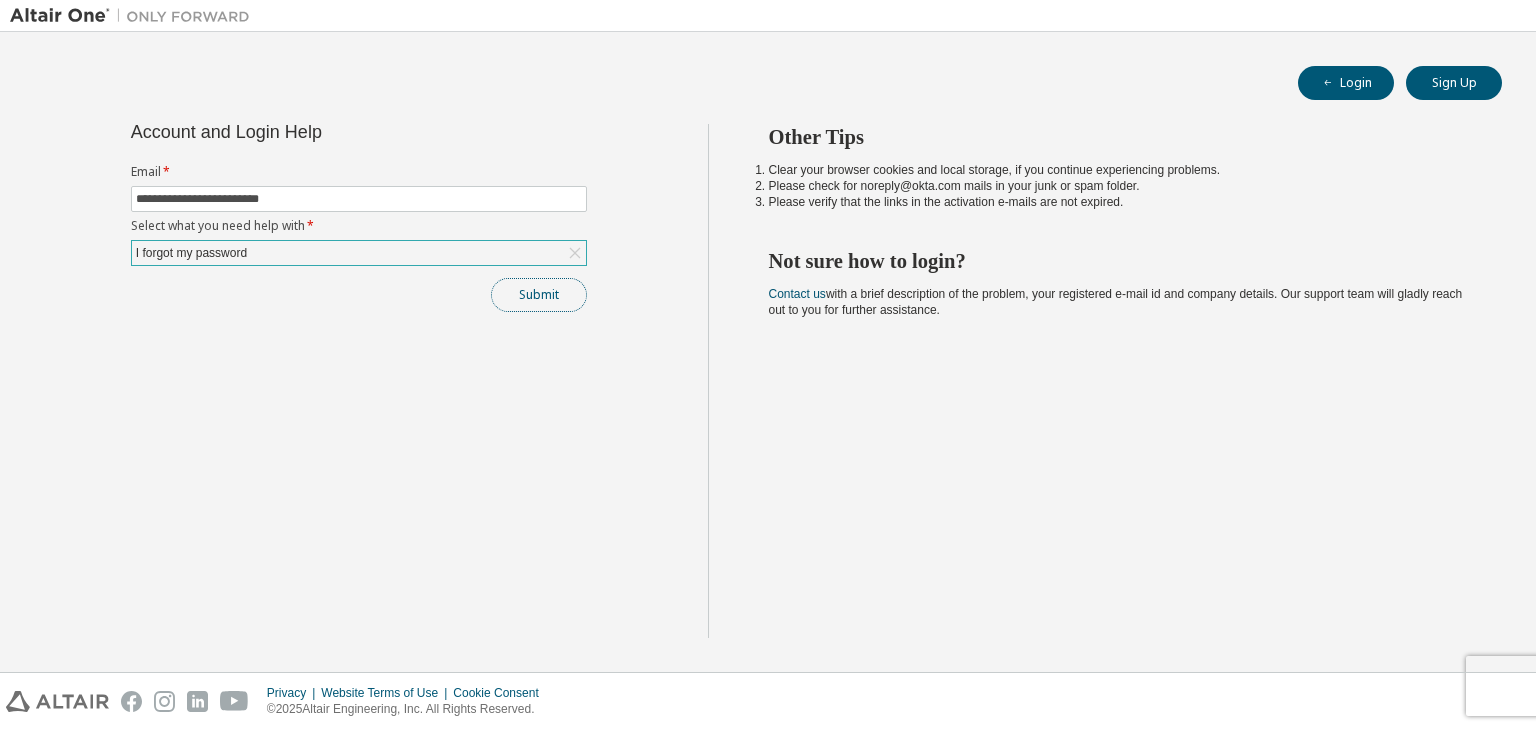 click on "Submit" at bounding box center (539, 295) 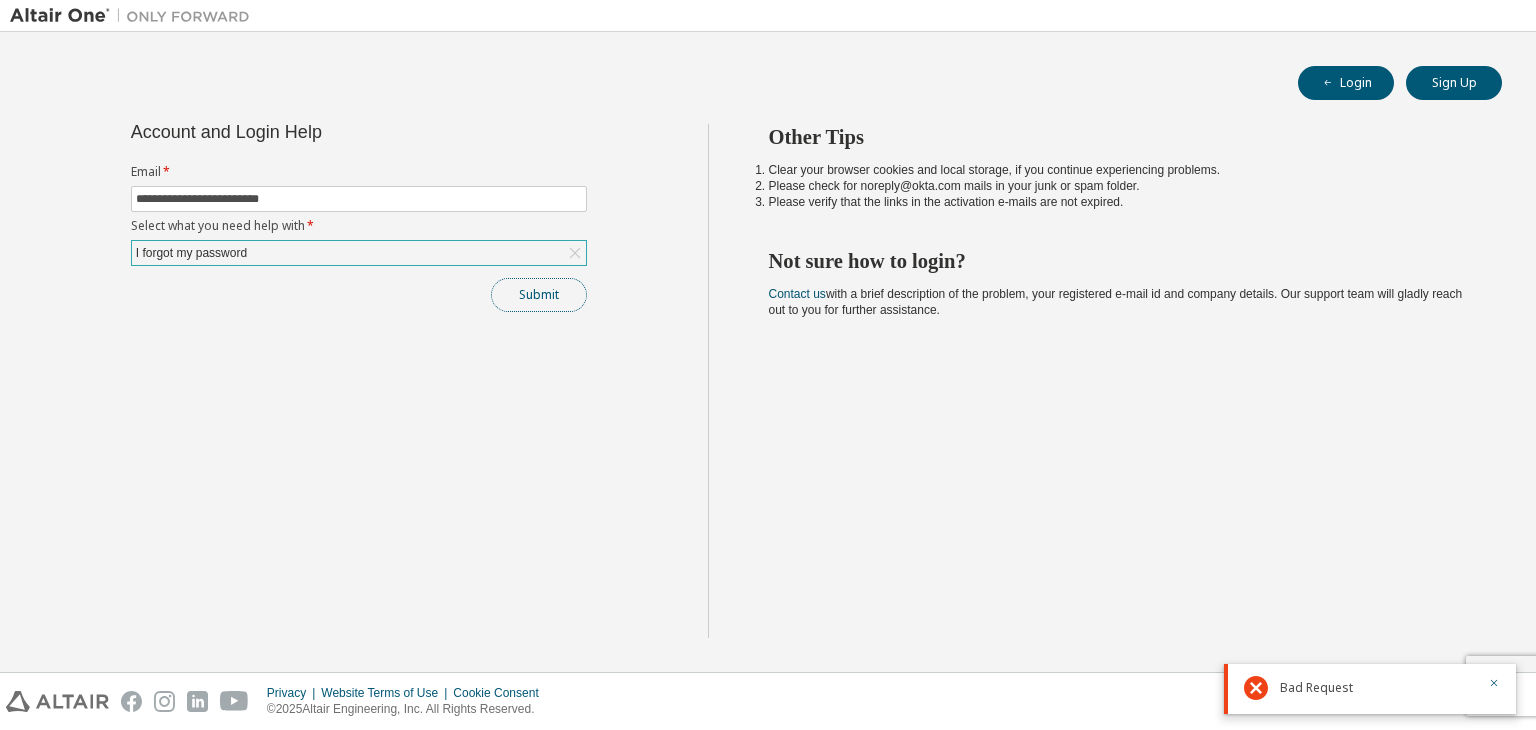 click on "Submit" at bounding box center (539, 295) 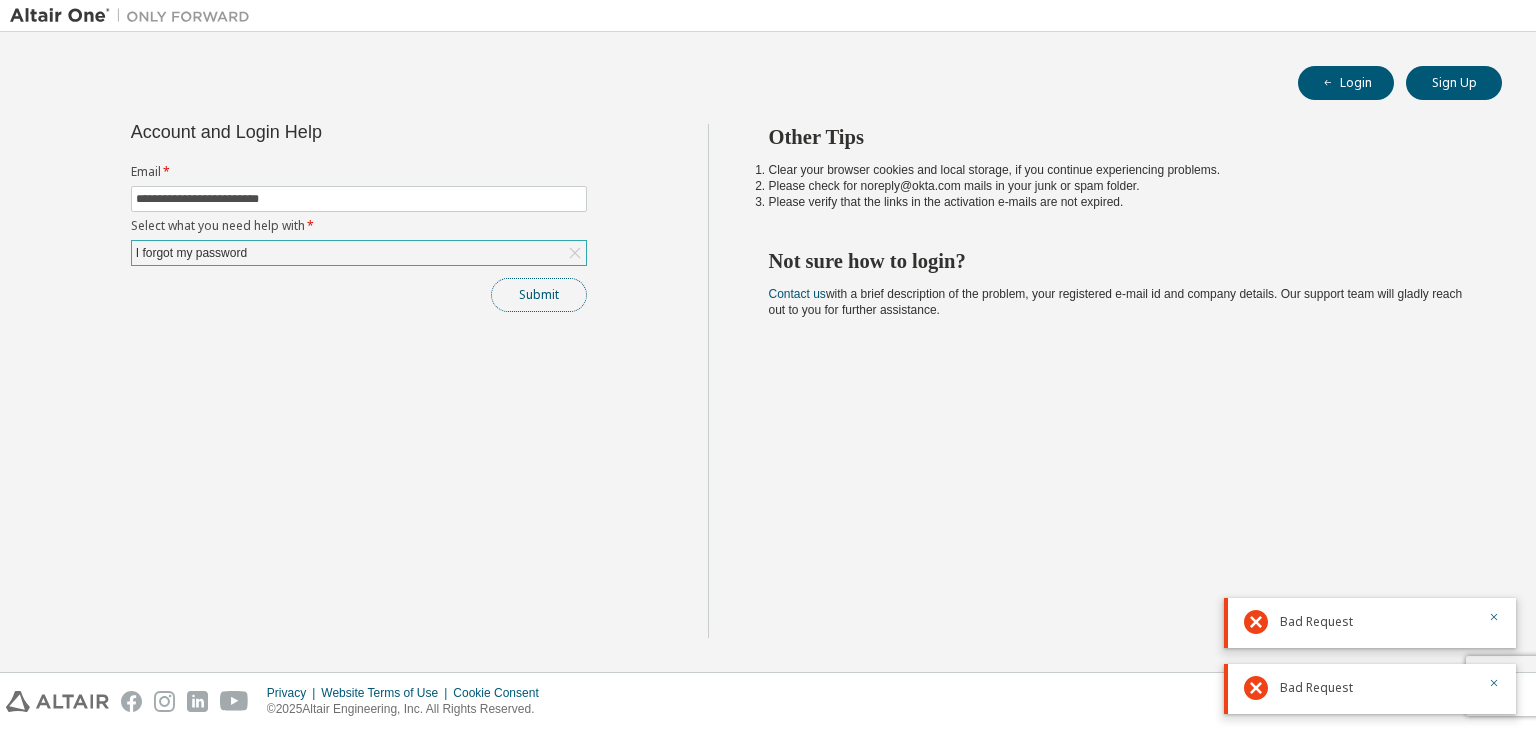 drag, startPoint x: 532, startPoint y: 294, endPoint x: 500, endPoint y: 293, distance: 32.01562 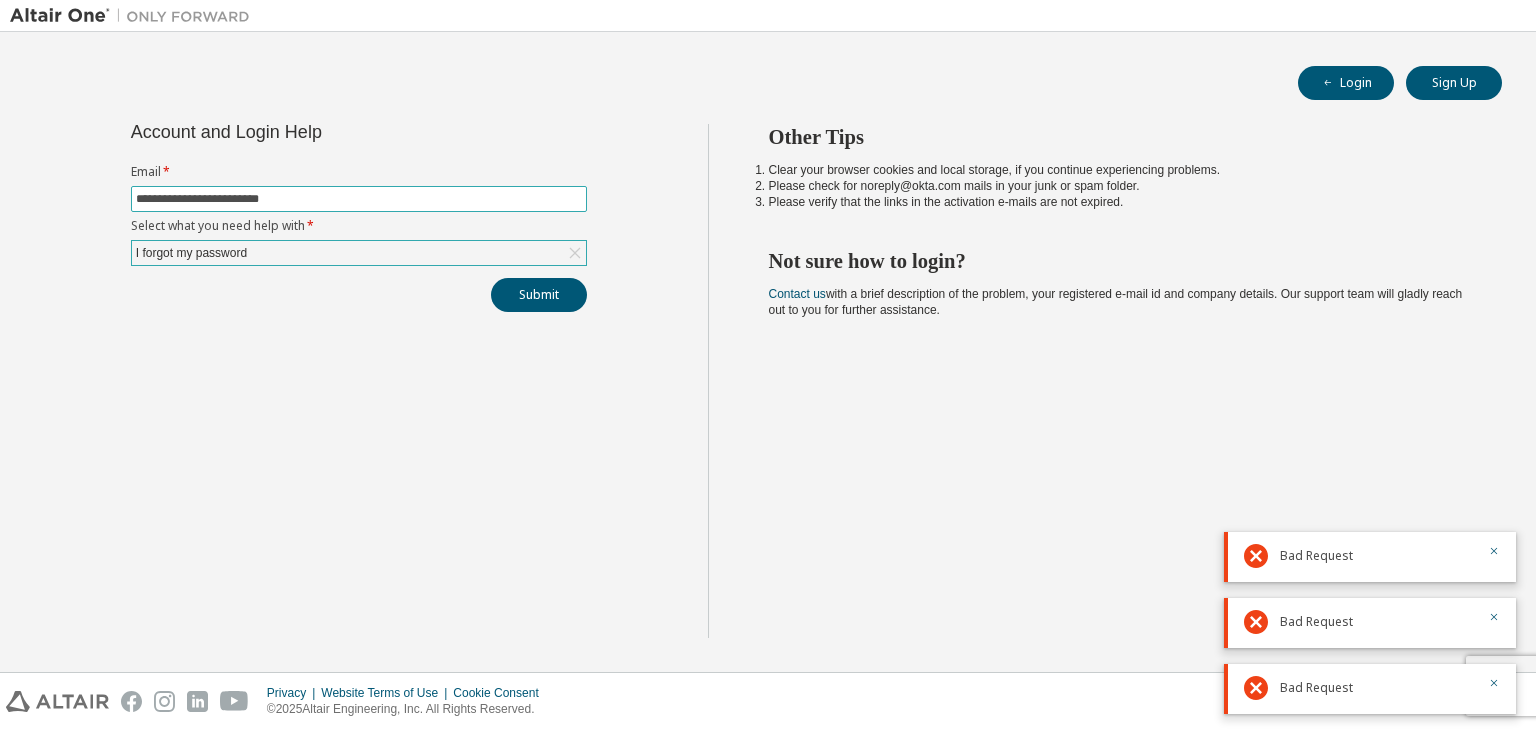click on "**********" at bounding box center (359, 199) 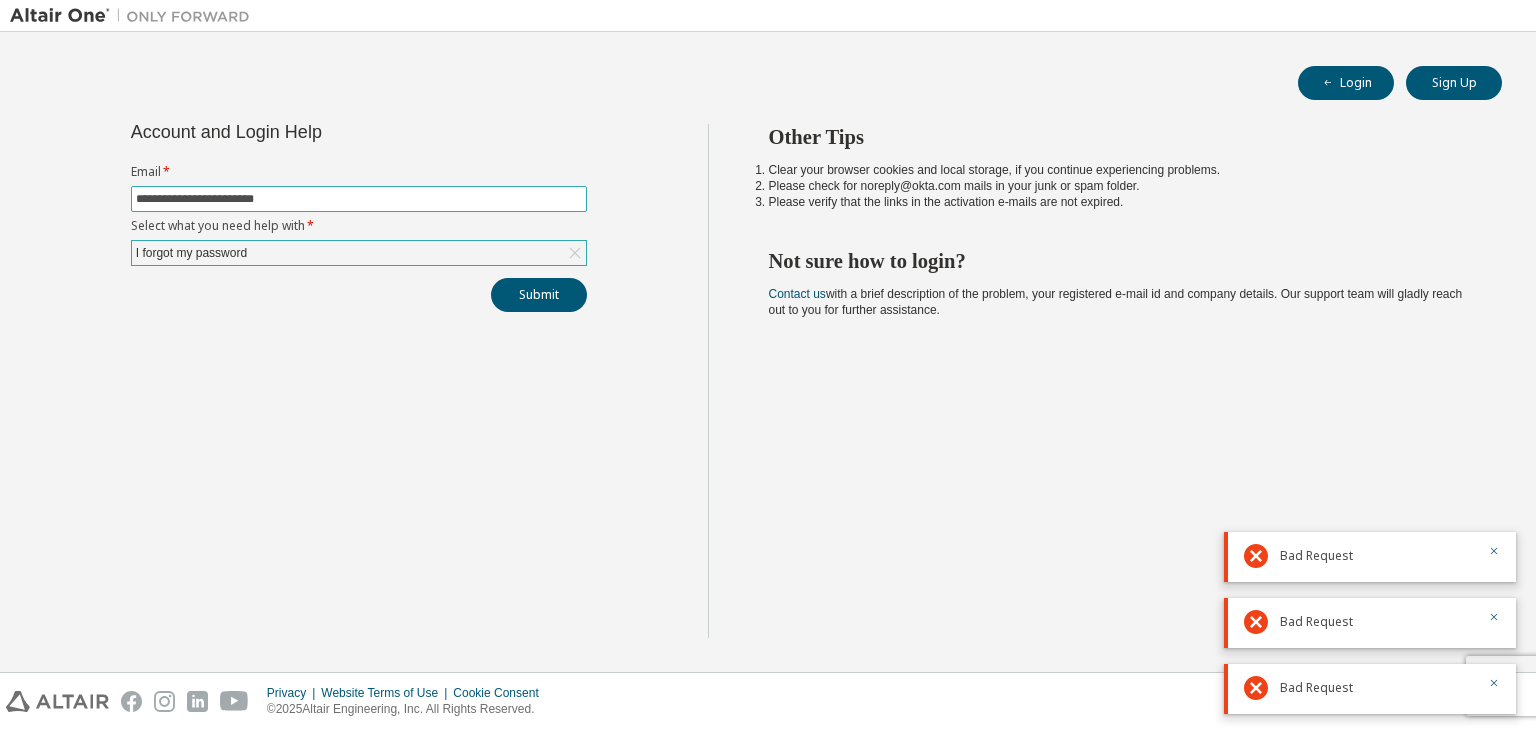 type on "**********" 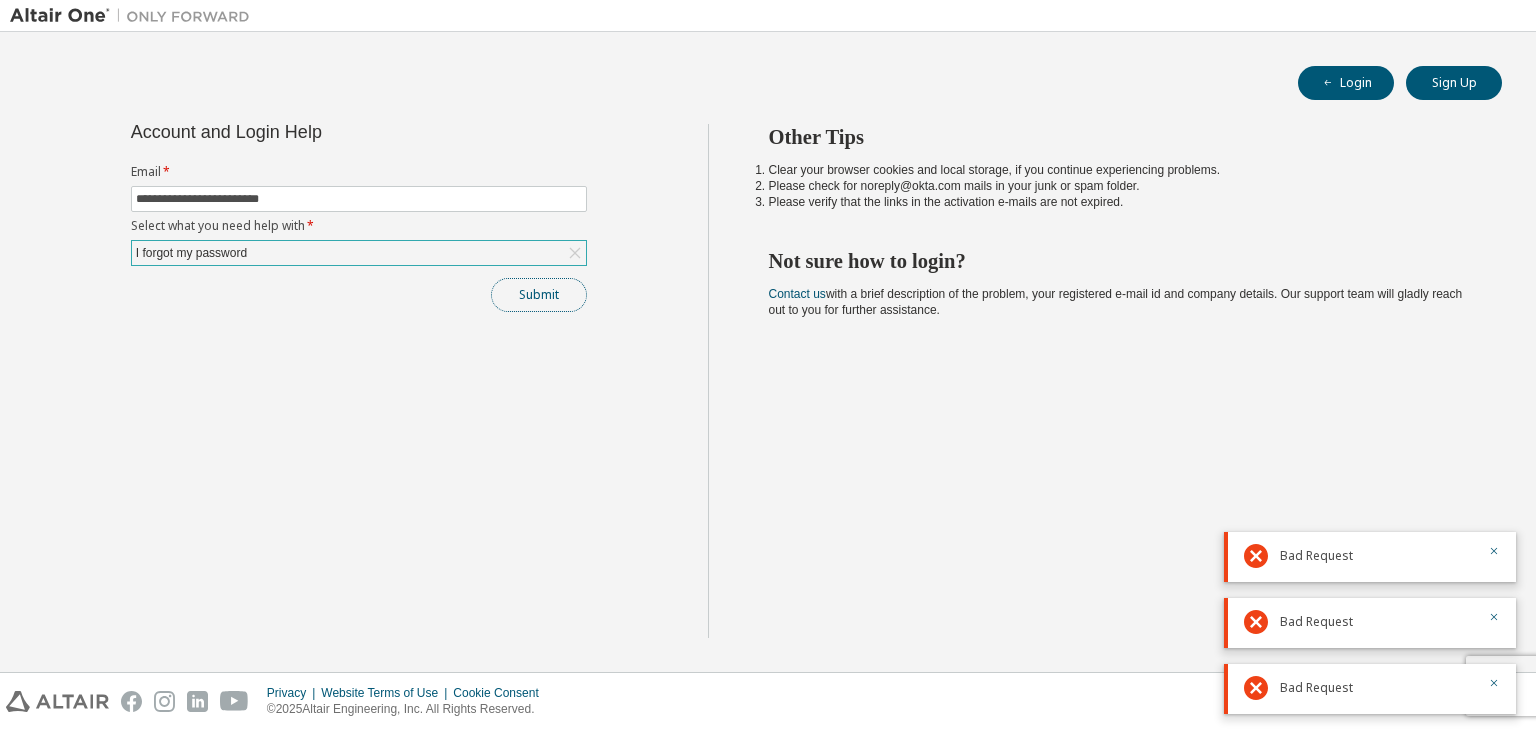 click on "Submit" at bounding box center (539, 295) 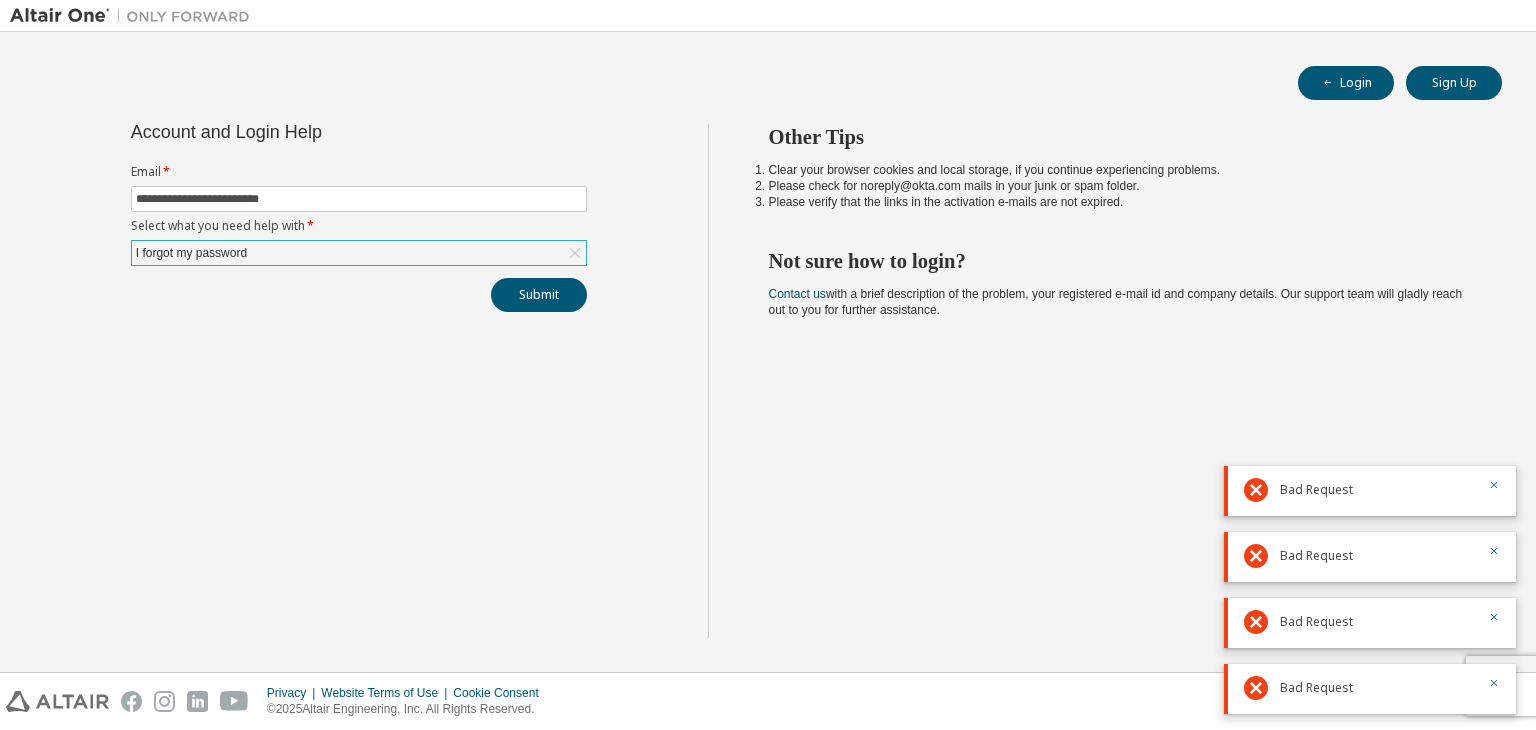 click on "I forgot my password" at bounding box center (359, 253) 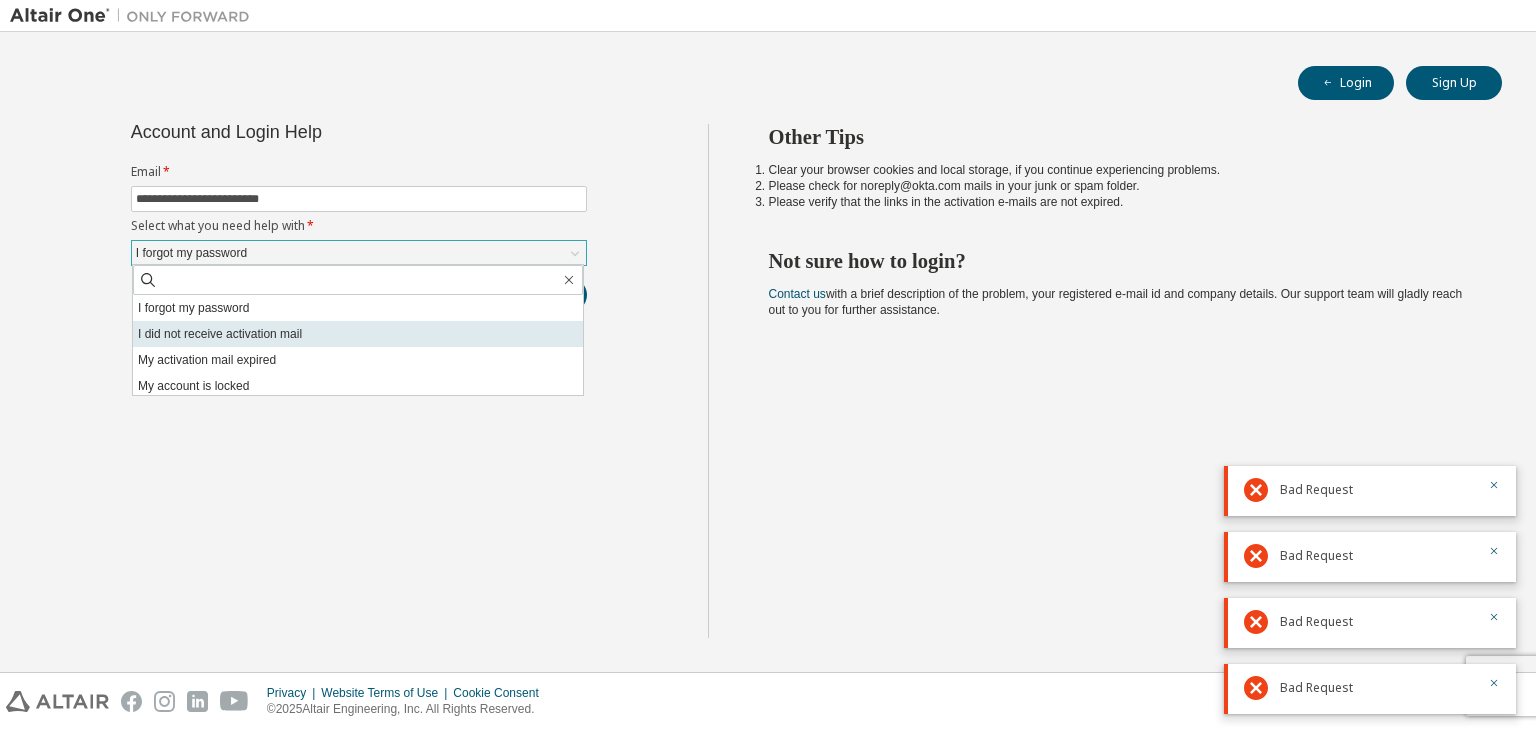 click on "I did not receive activation mail" at bounding box center [358, 334] 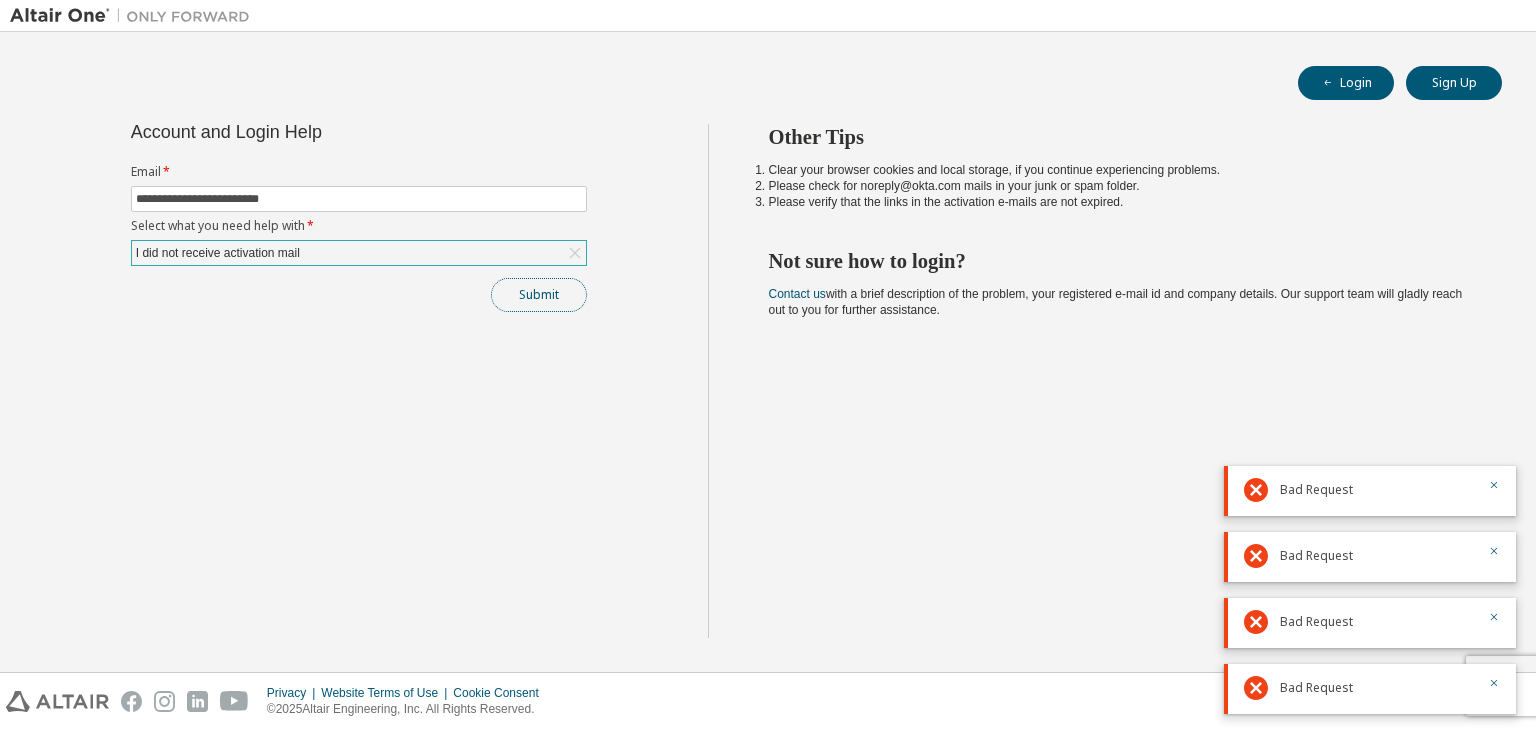 click on "Submit" at bounding box center [539, 295] 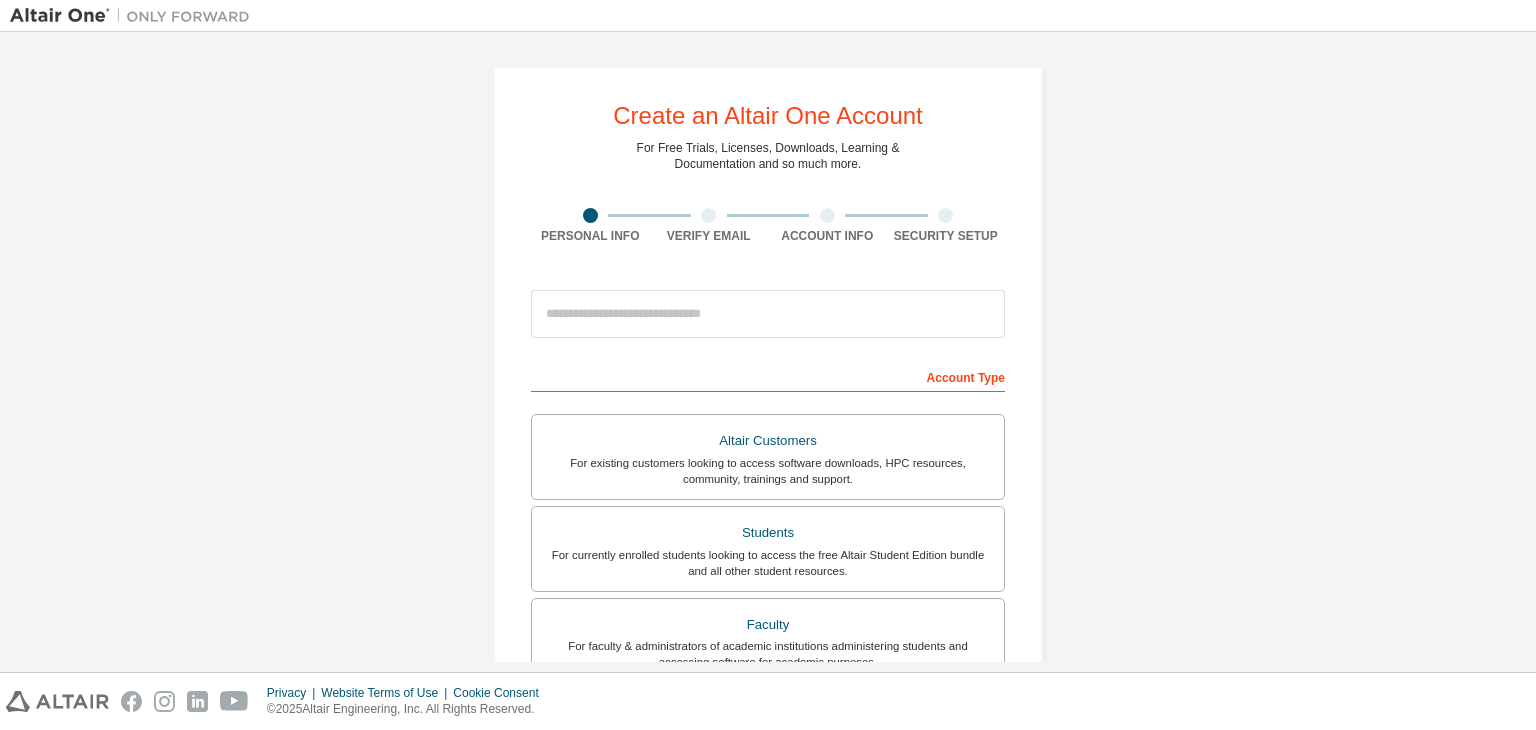 scroll, scrollTop: 0, scrollLeft: 0, axis: both 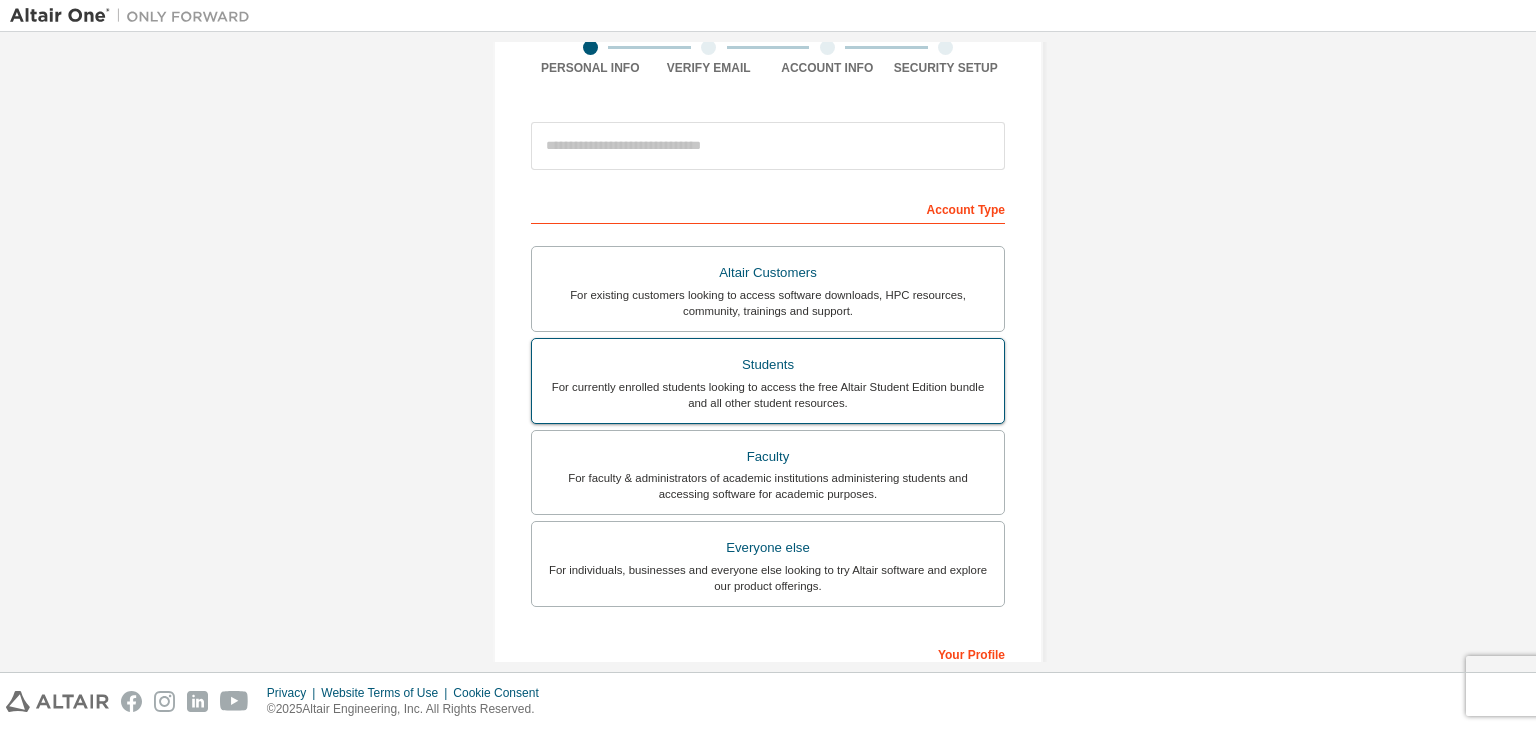 click on "Students" at bounding box center [768, 365] 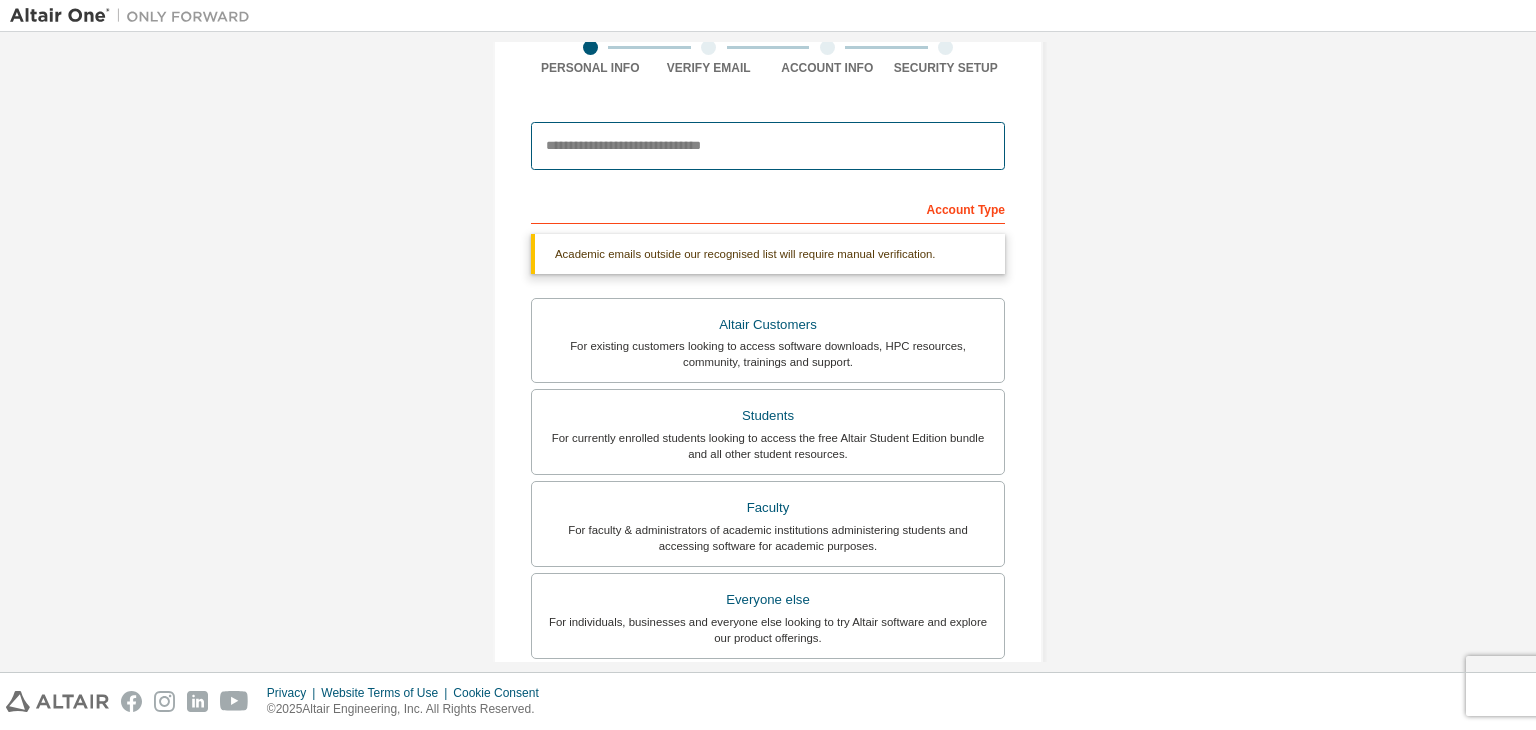 click at bounding box center [768, 146] 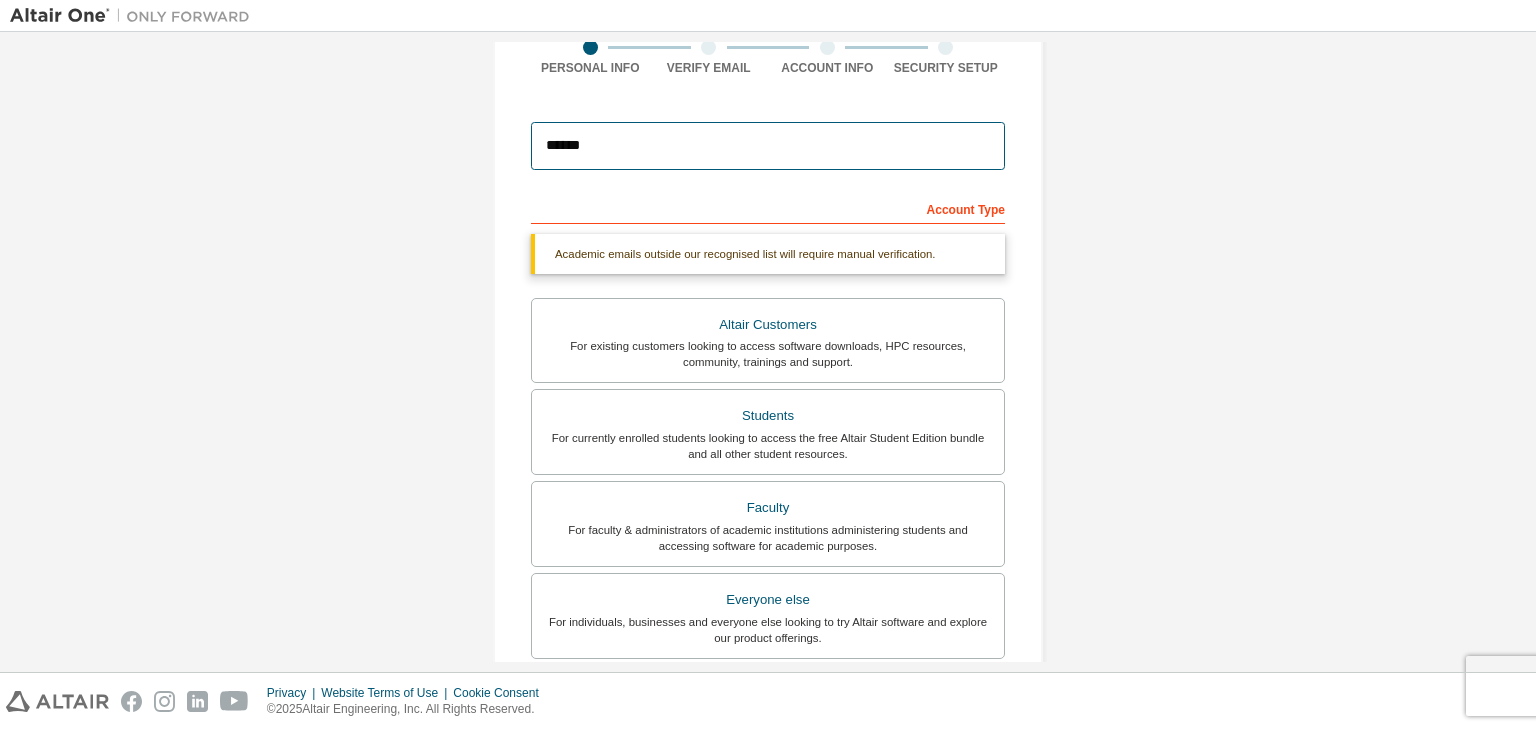 type on "**********" 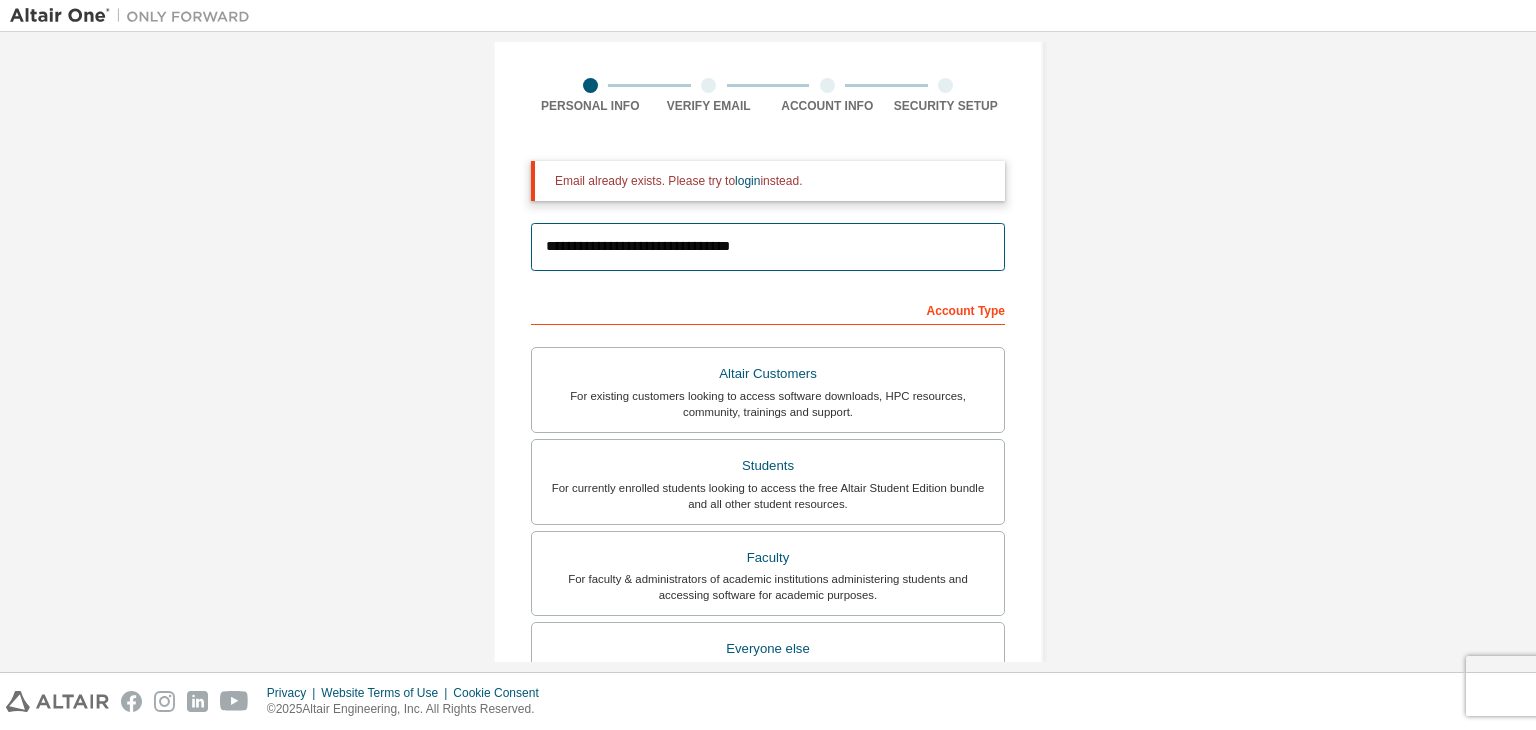 scroll, scrollTop: 128, scrollLeft: 0, axis: vertical 